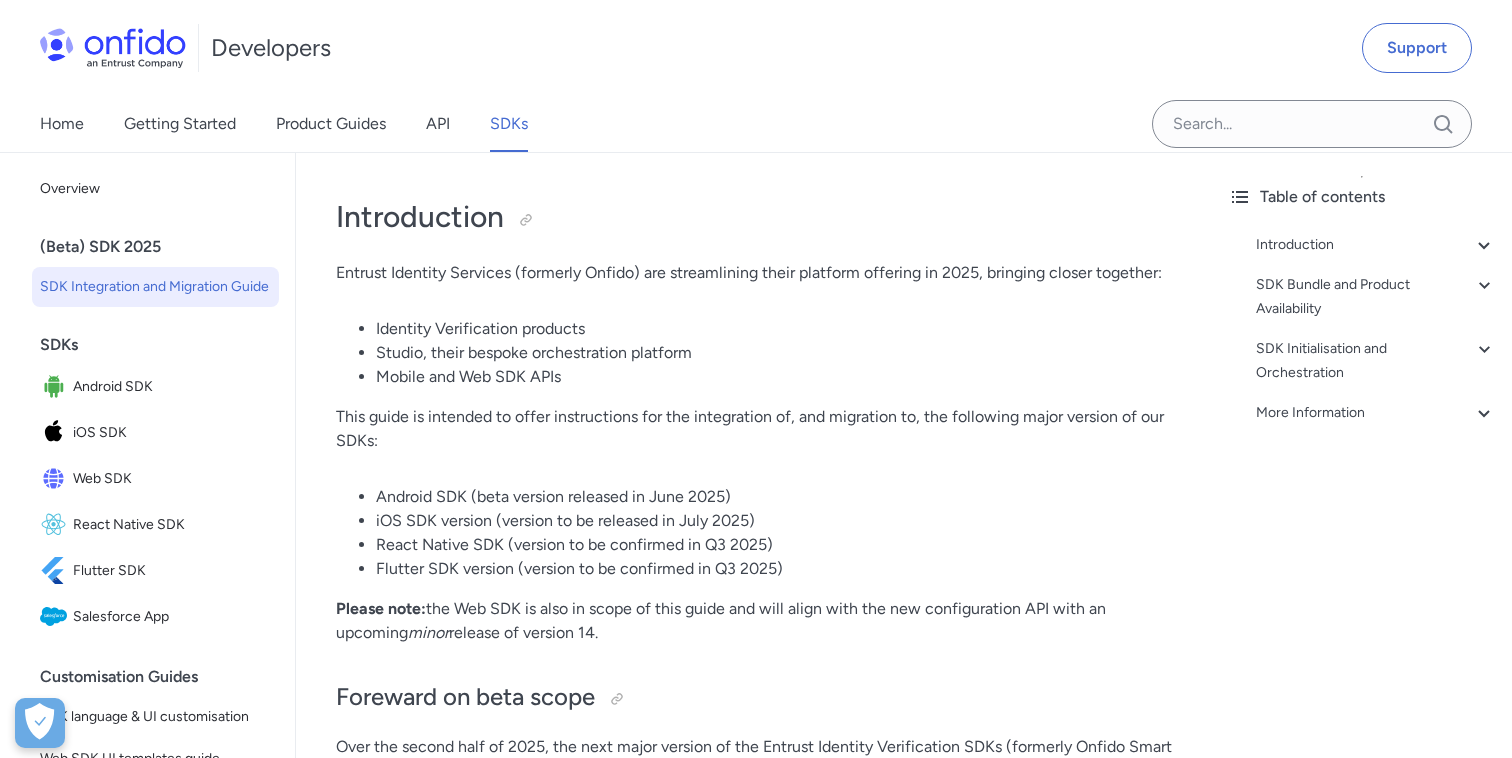 scroll, scrollTop: 0, scrollLeft: 0, axis: both 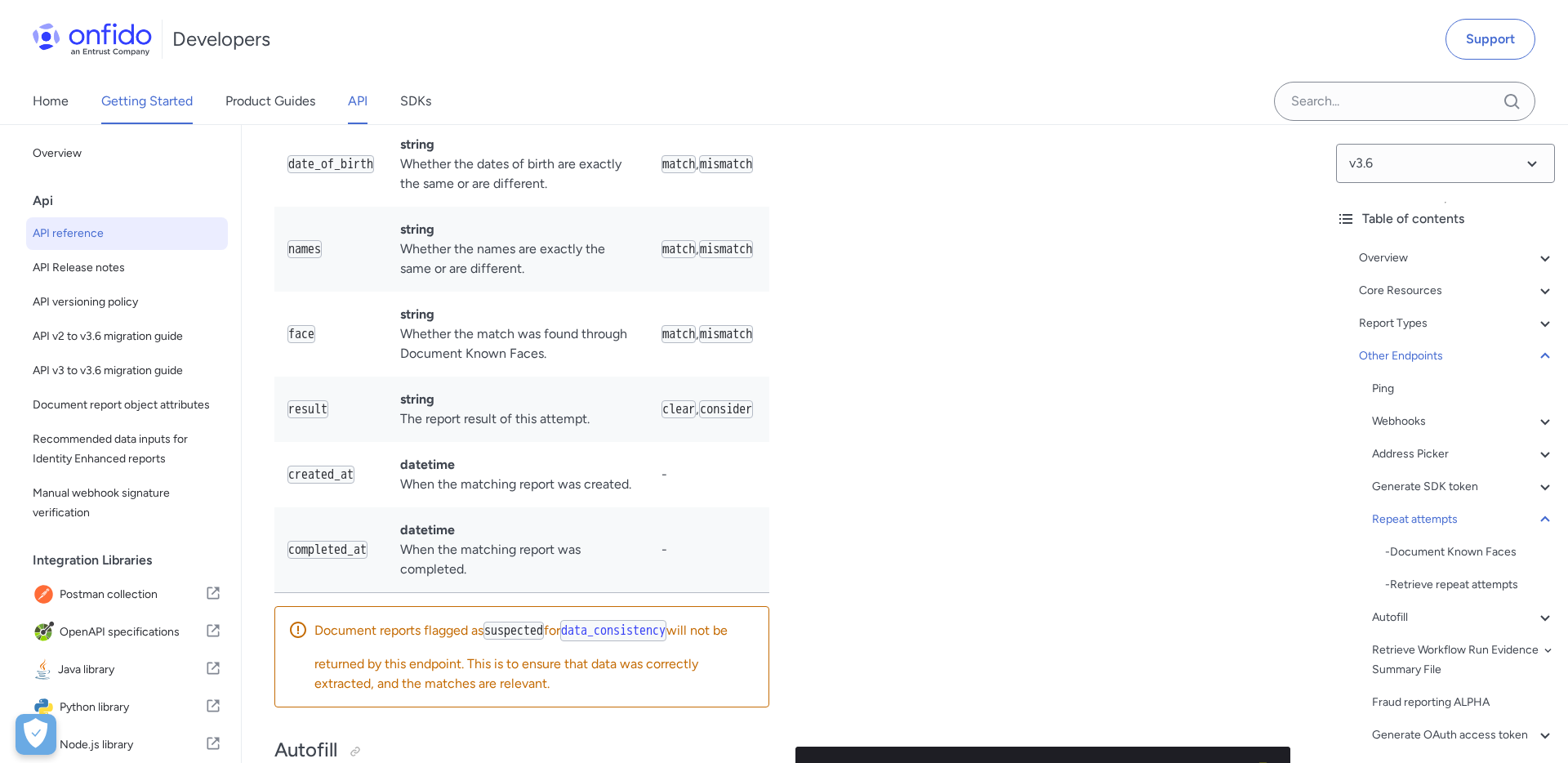 click on "Getting Started" at bounding box center (147, 101) 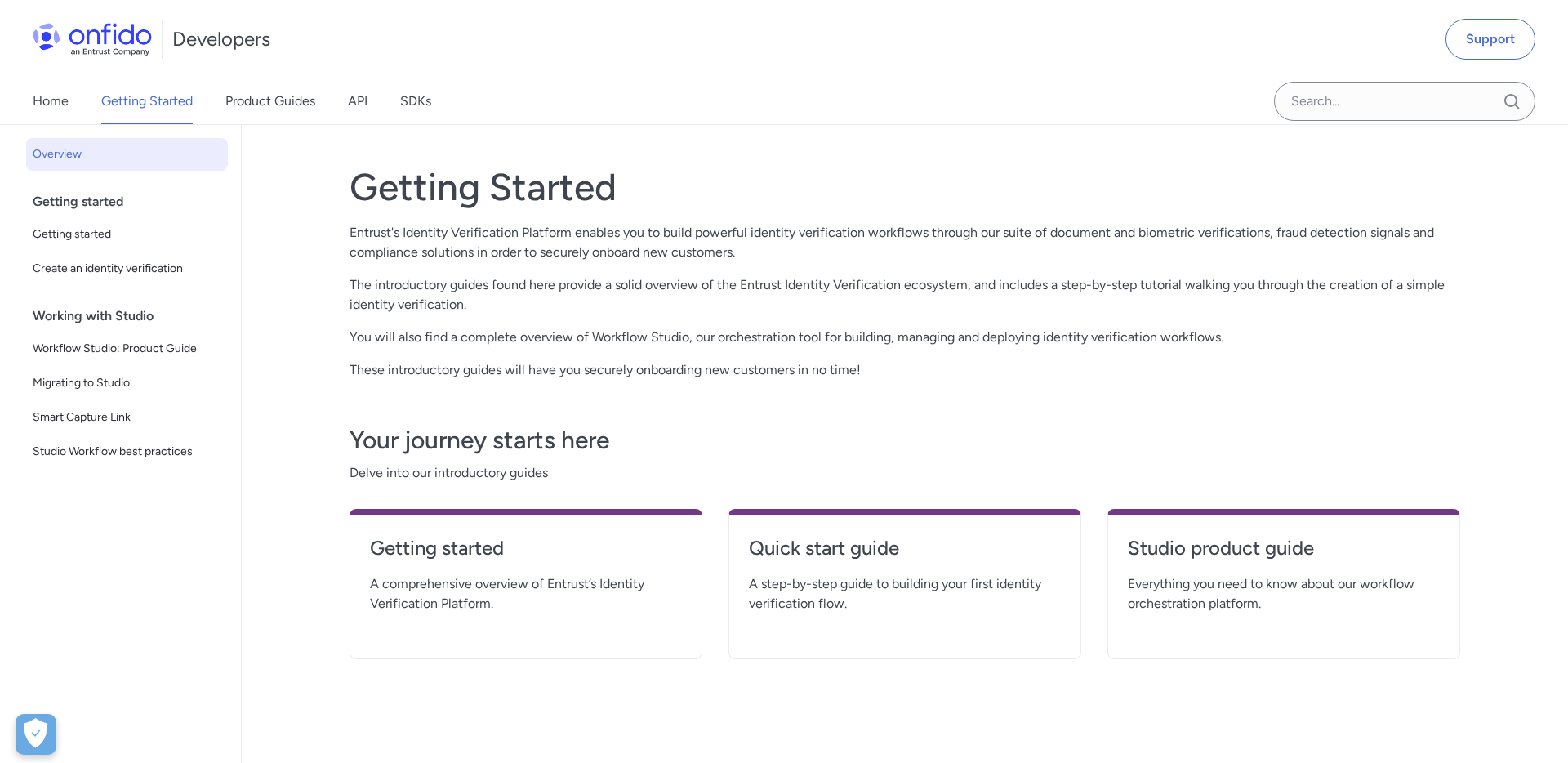 scroll, scrollTop: 0, scrollLeft: 0, axis: both 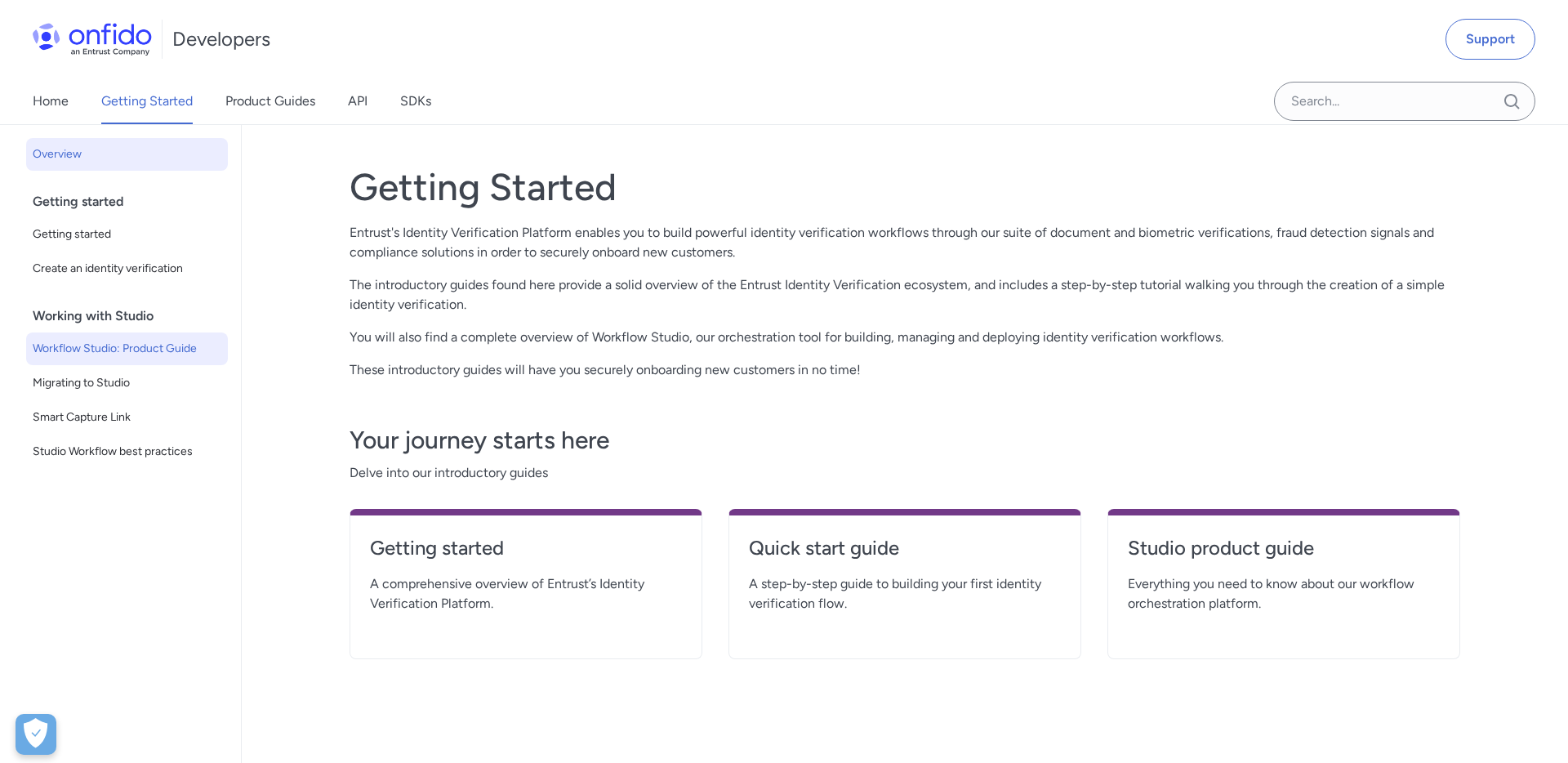 click on "Workflow Studio: Product Guide" at bounding box center (127, 349) 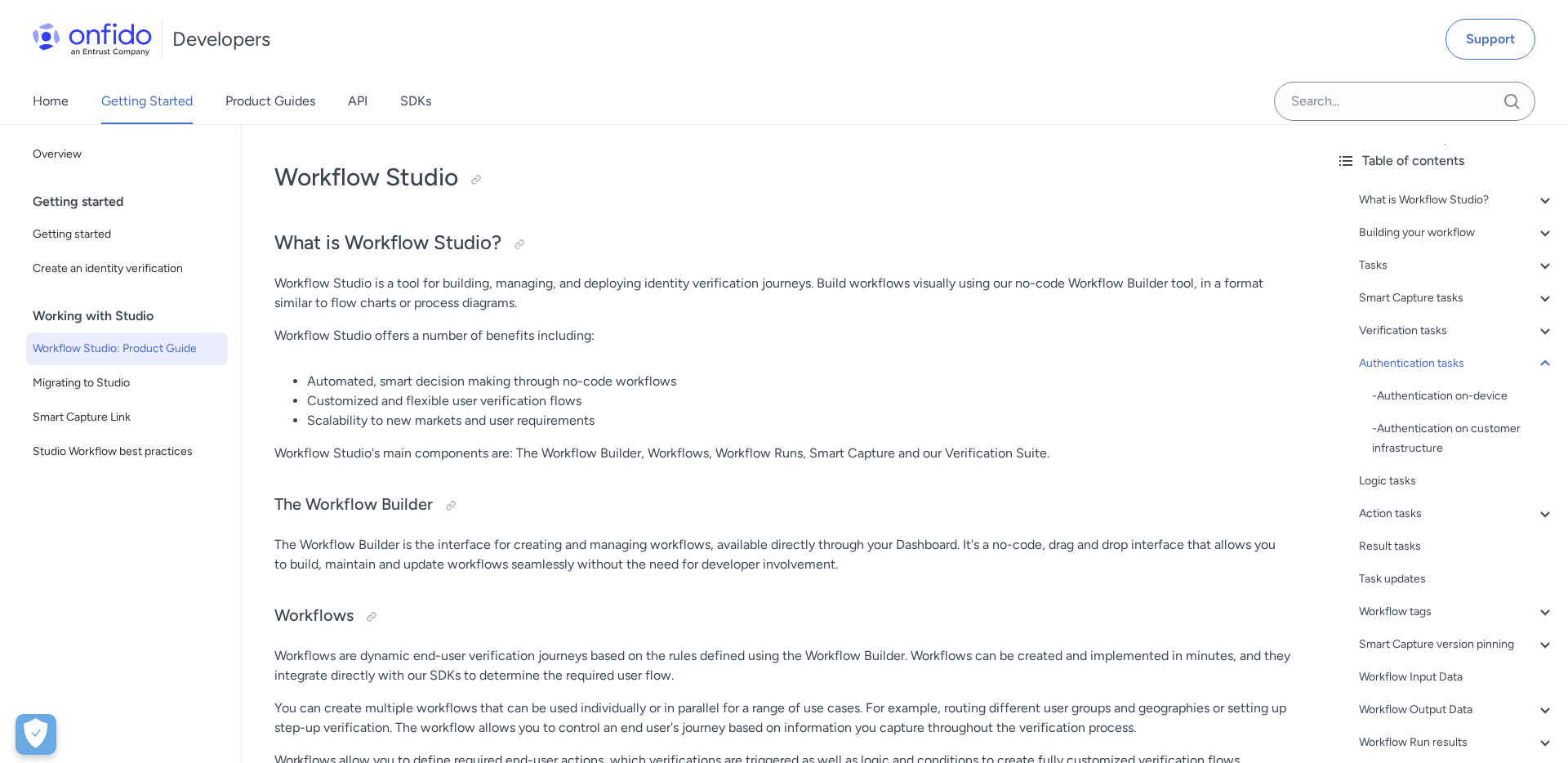 scroll, scrollTop: 15293, scrollLeft: 0, axis: vertical 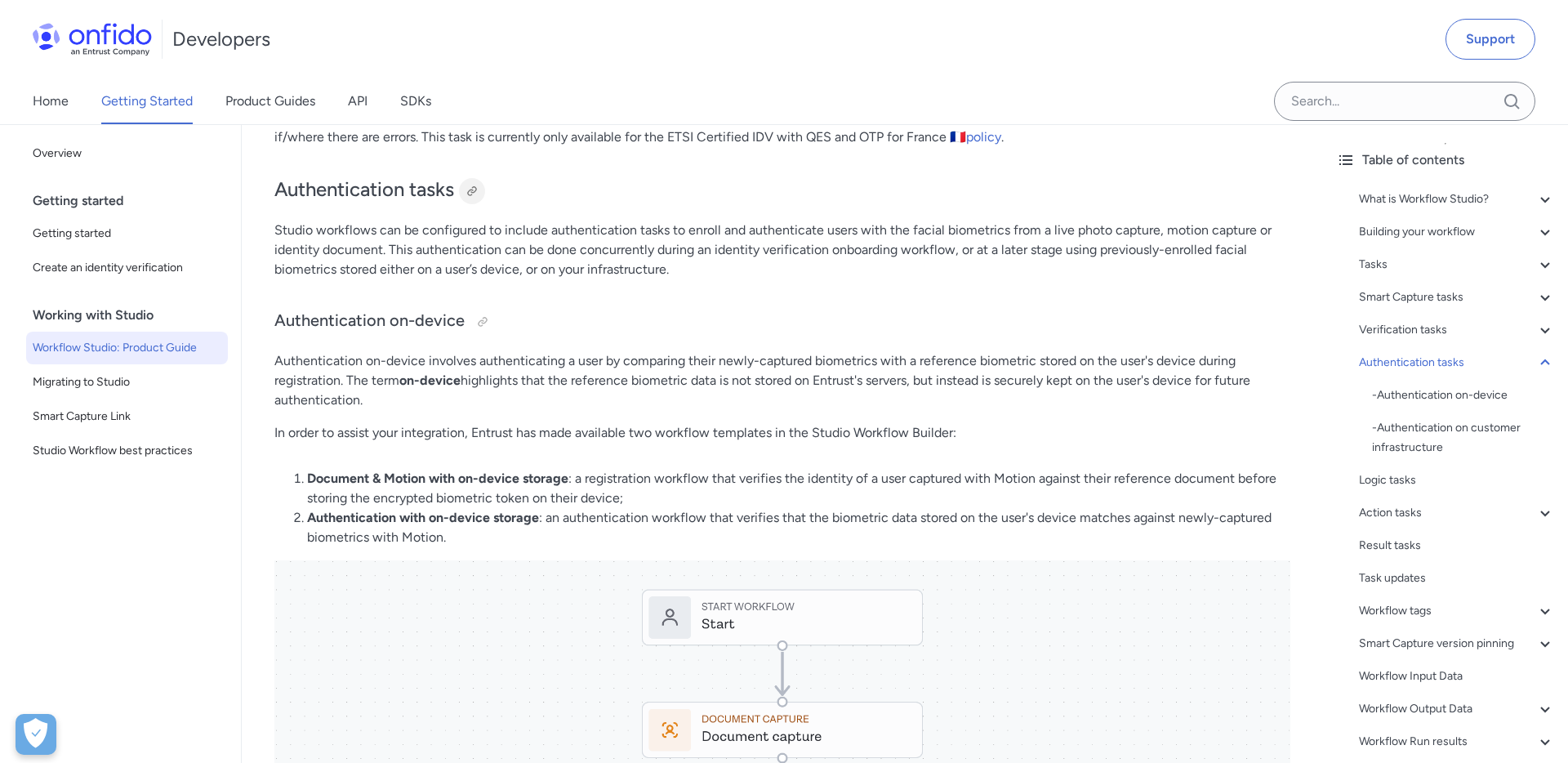 click at bounding box center [472, 191] 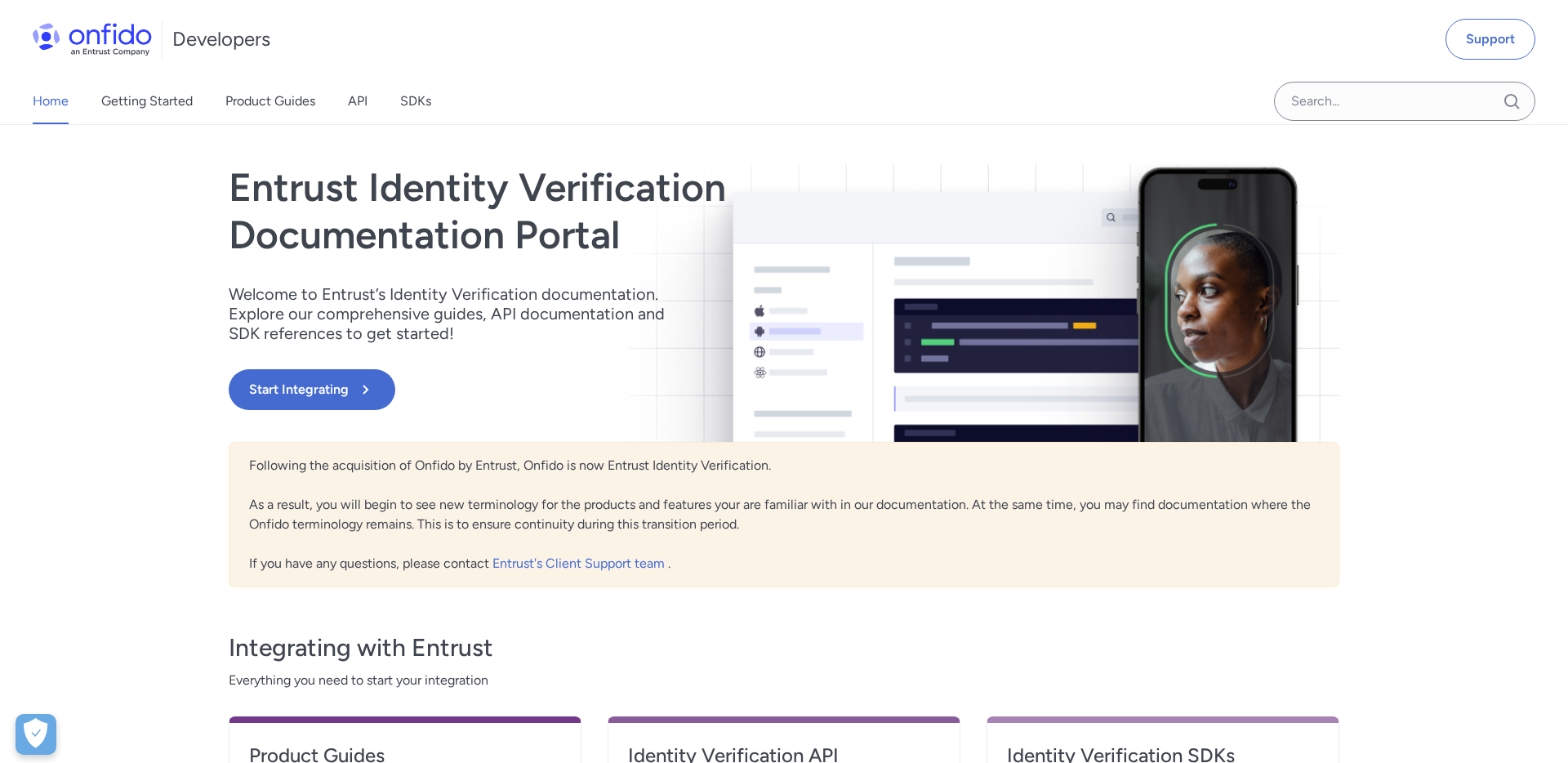 scroll, scrollTop: 0, scrollLeft: 0, axis: both 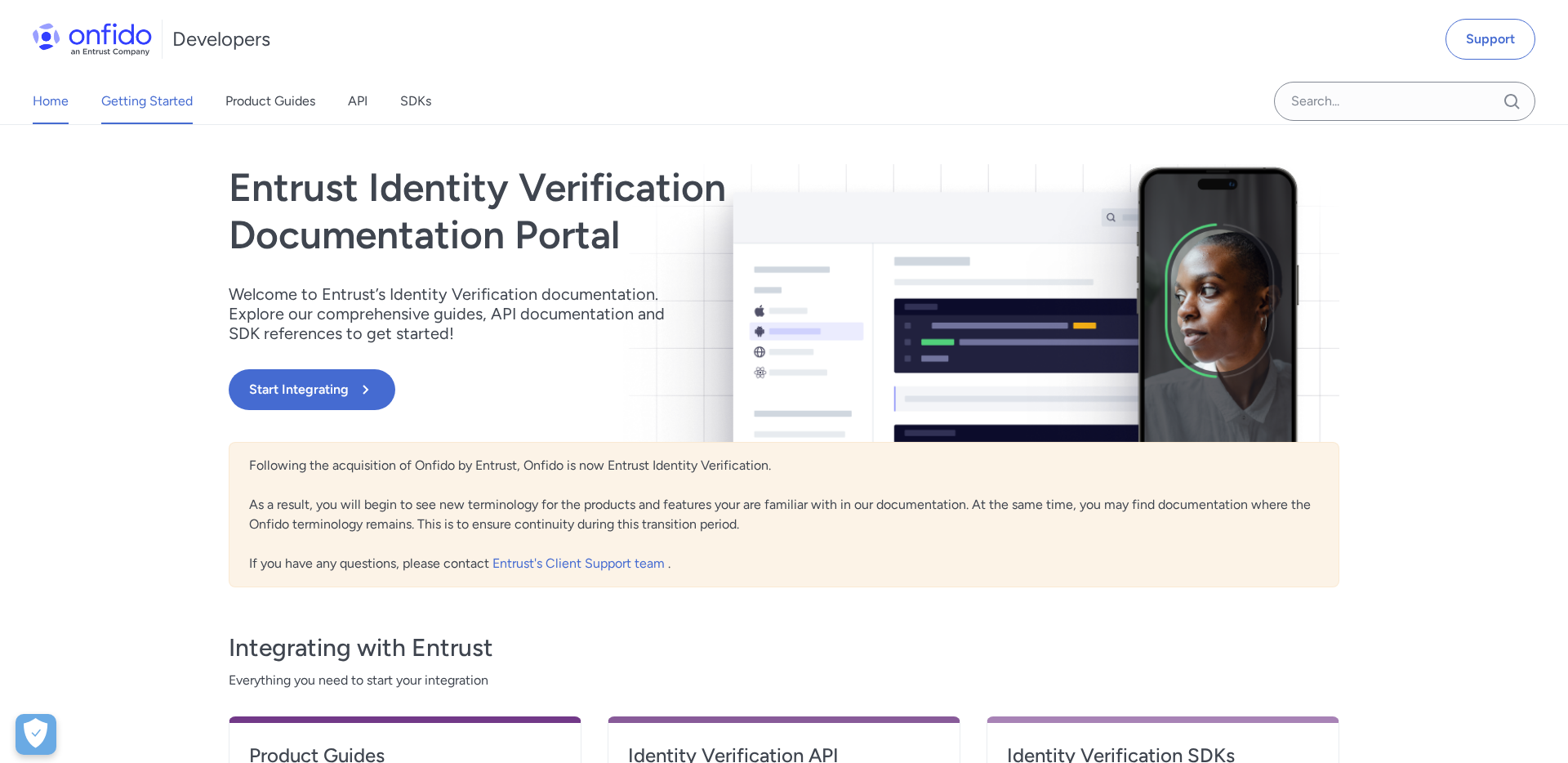 click on "Getting Started" at bounding box center (147, 101) 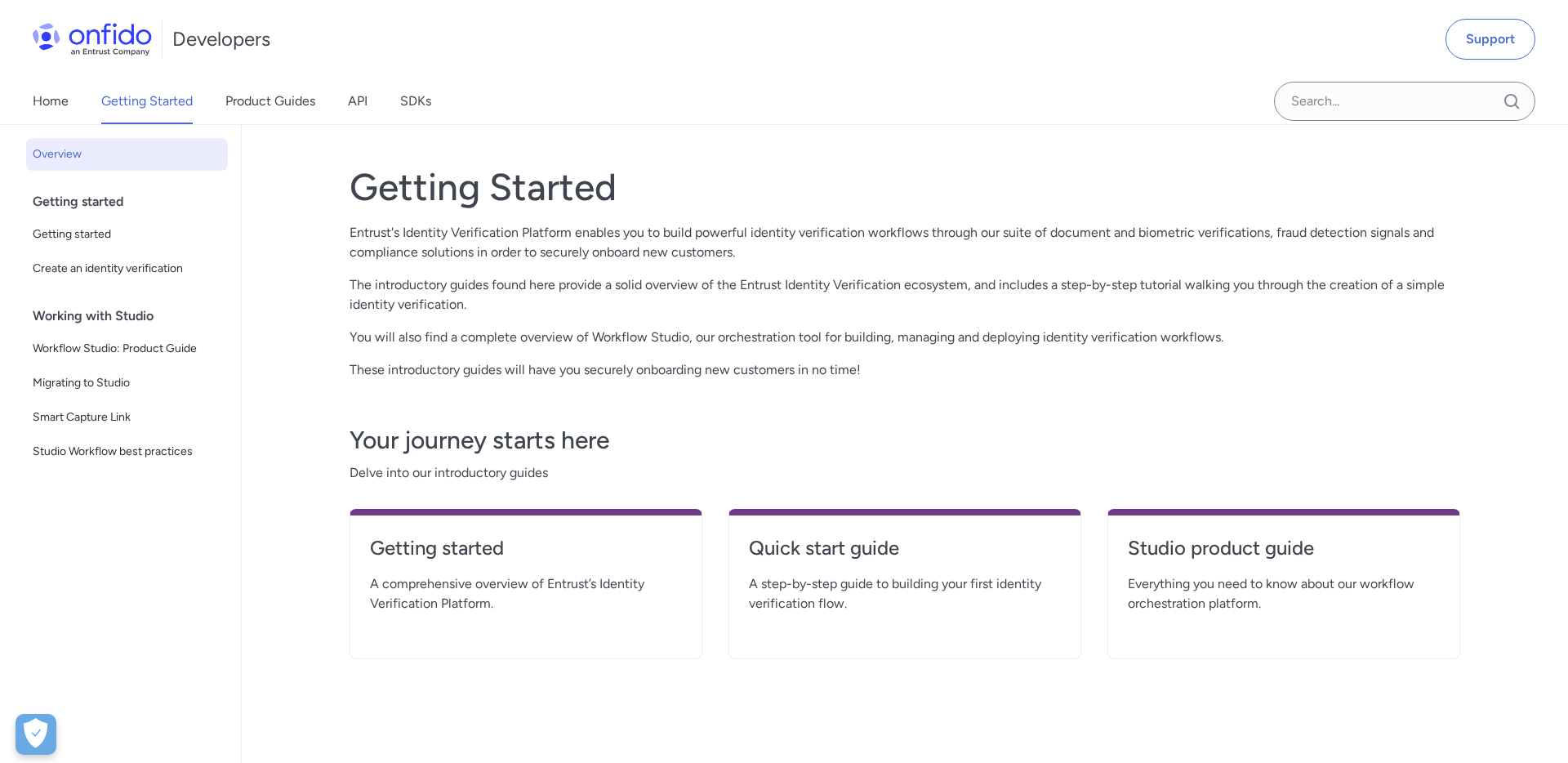 scroll, scrollTop: 0, scrollLeft: 0, axis: both 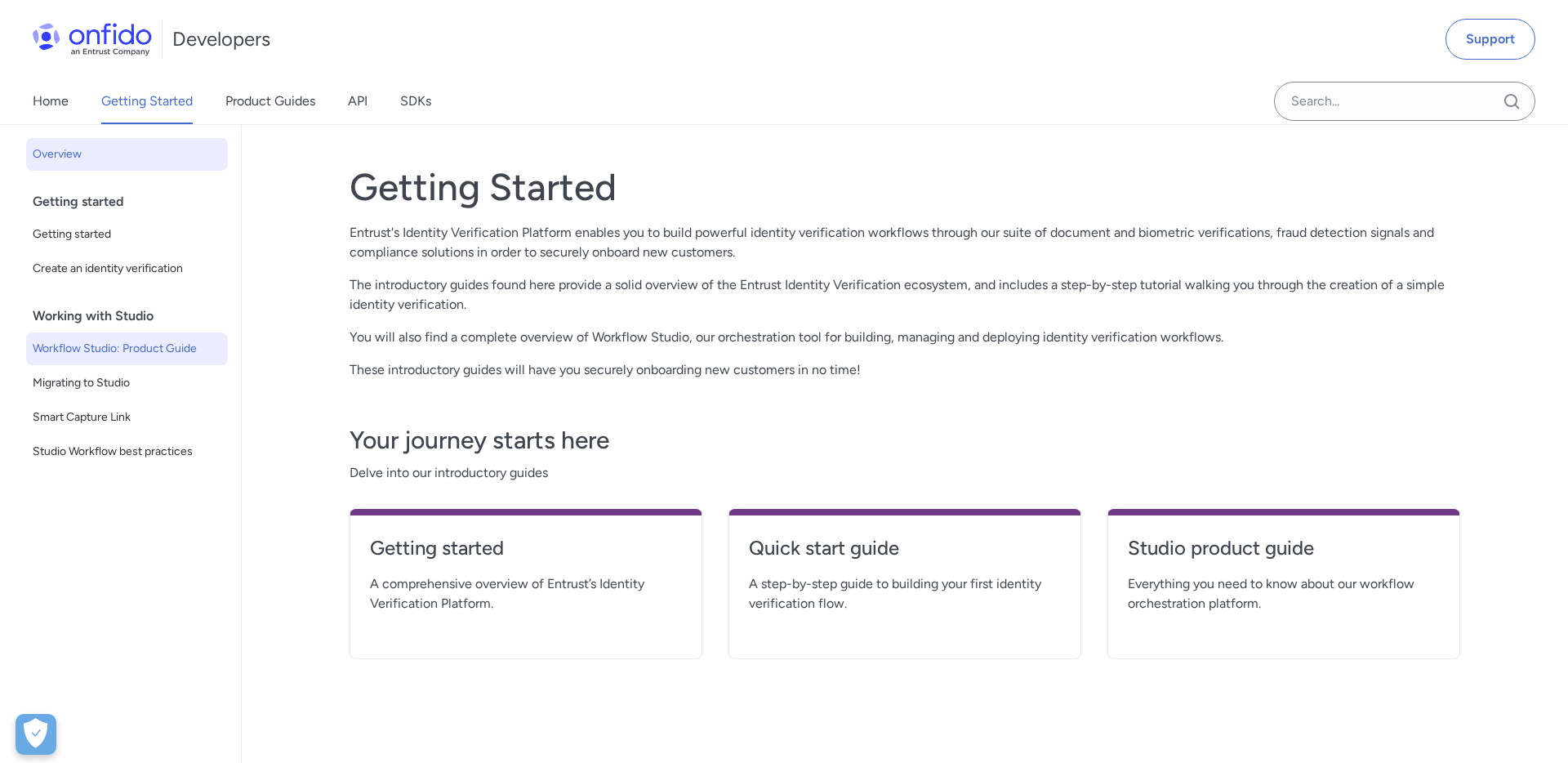 click on "Workflow Studio: Product Guide" at bounding box center [127, 349] 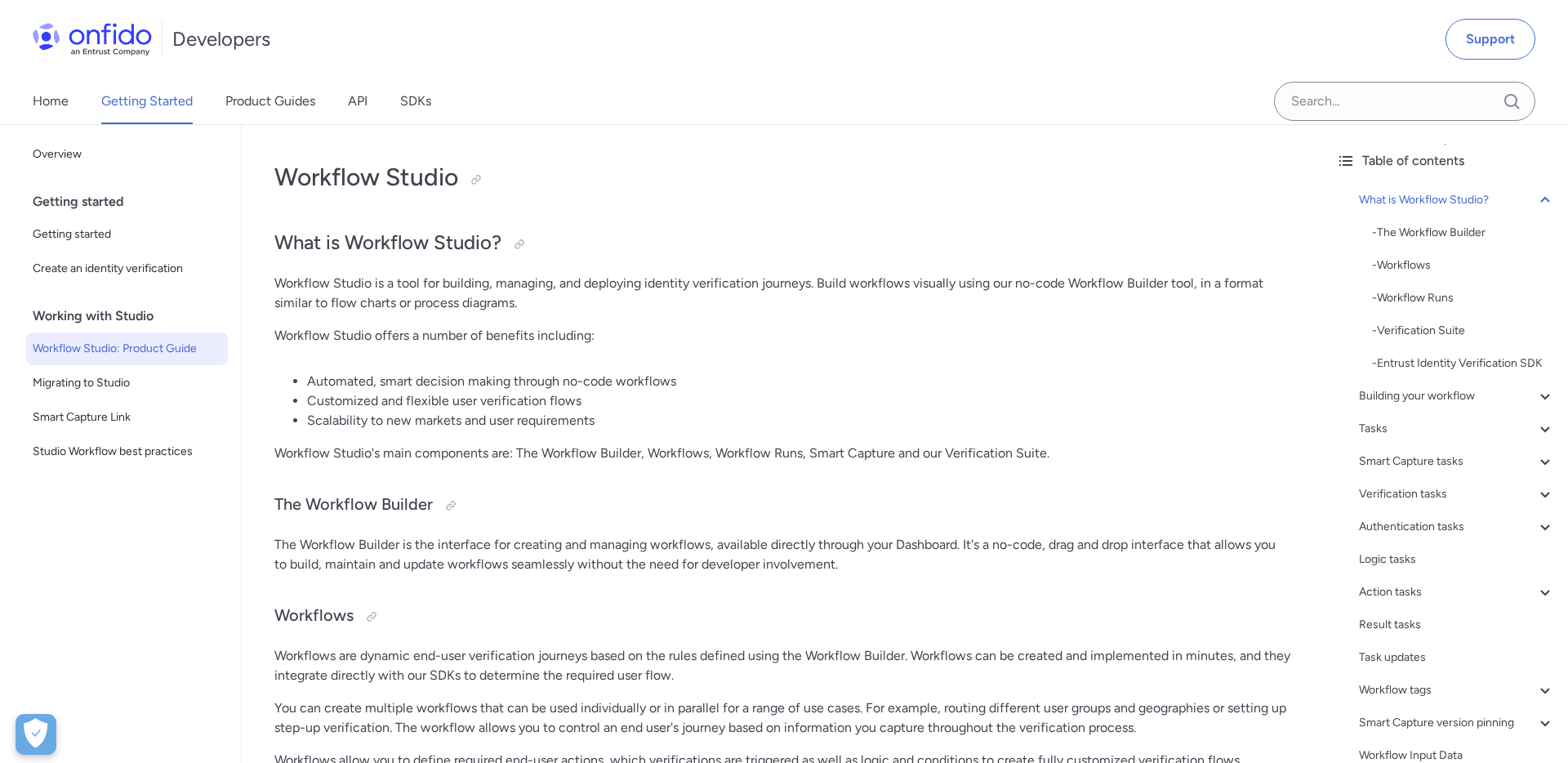 scroll, scrollTop: 0, scrollLeft: 0, axis: both 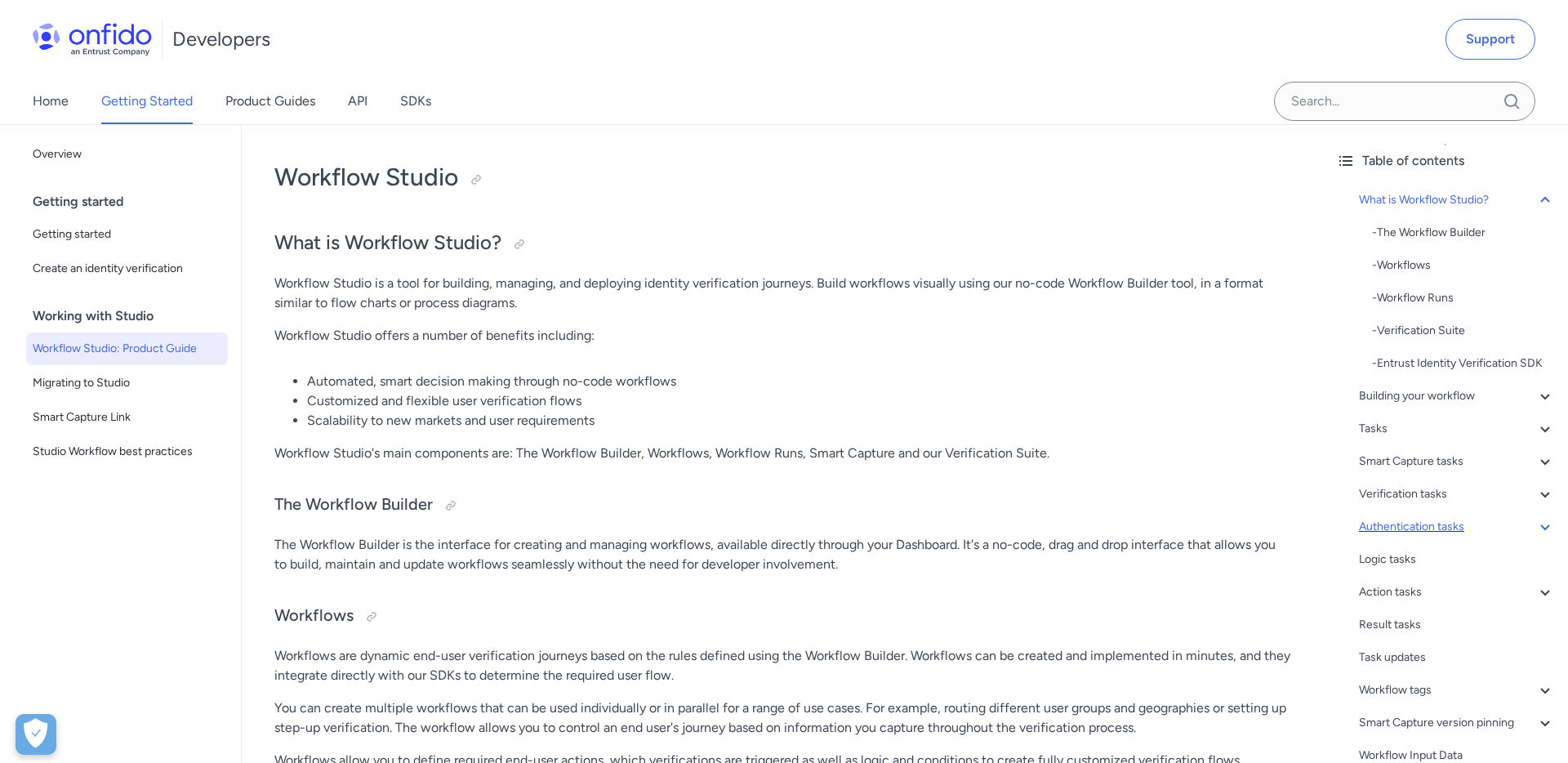 click on "Authentication tasks" at bounding box center [1457, 527] 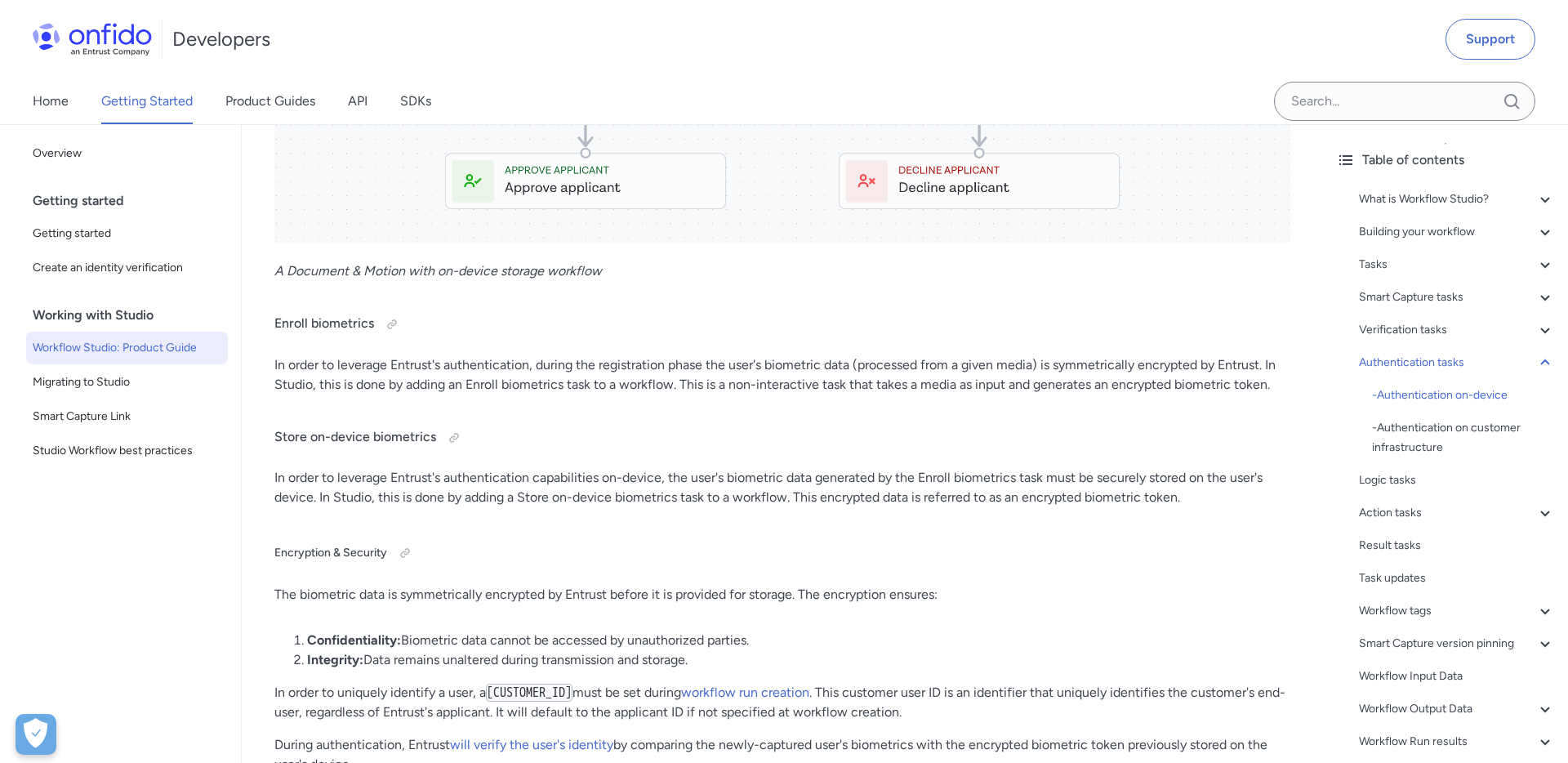 scroll, scrollTop: 16515, scrollLeft: 0, axis: vertical 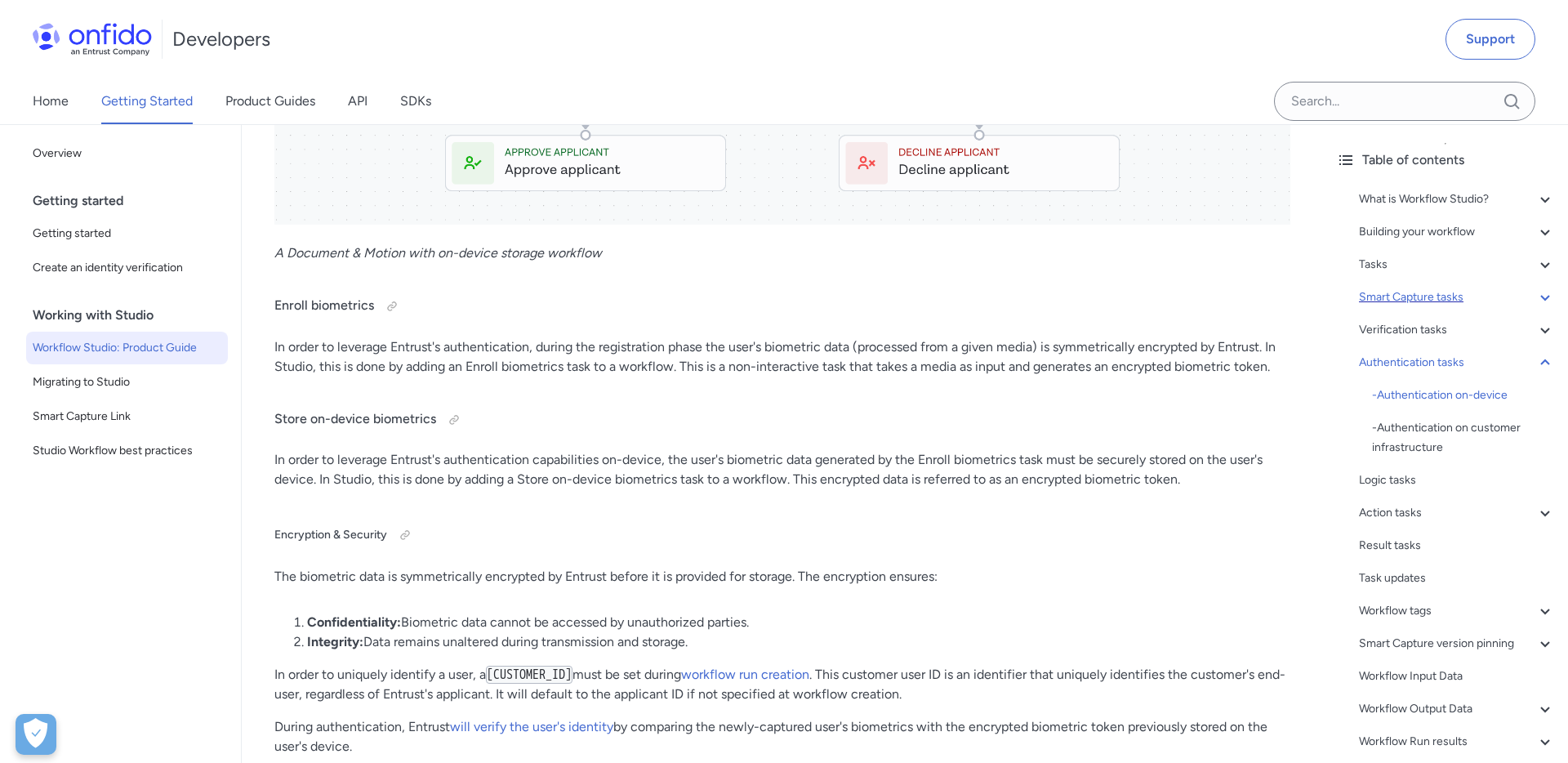 click on "Smart Capture tasks" at bounding box center [1457, 297] 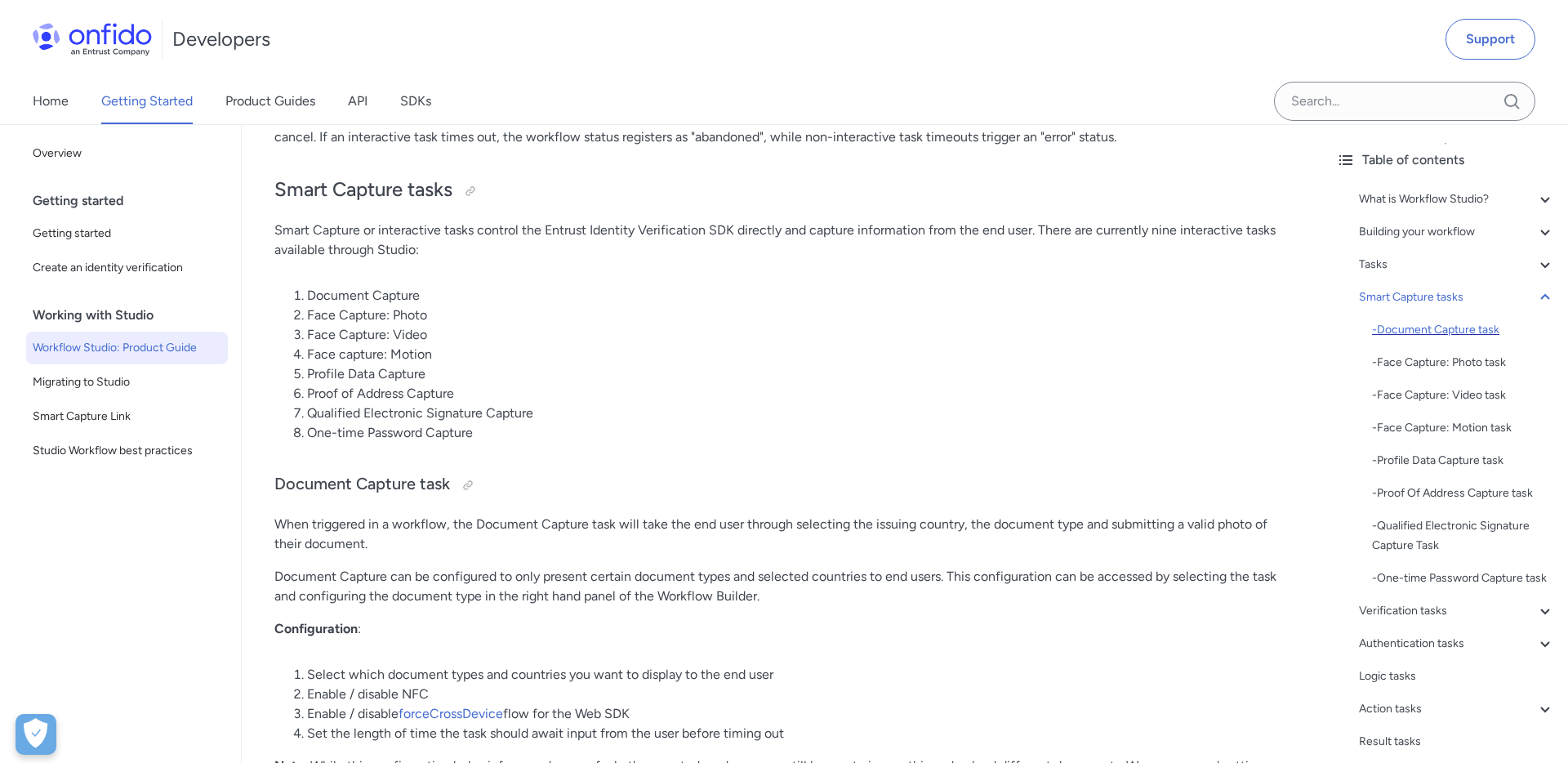 click on "-  Document Capture task" at bounding box center [1463, 330] 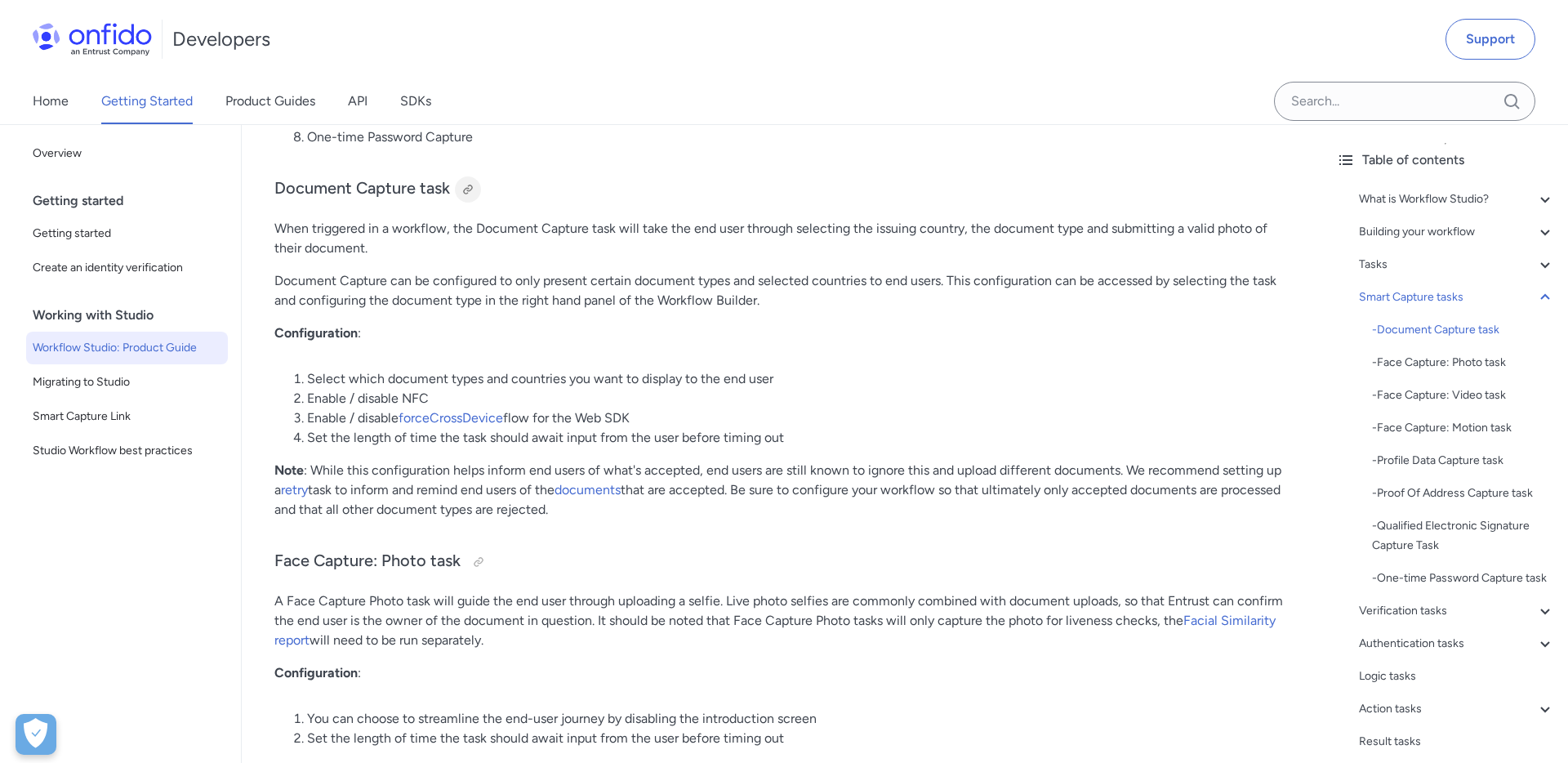 click at bounding box center [468, 190] 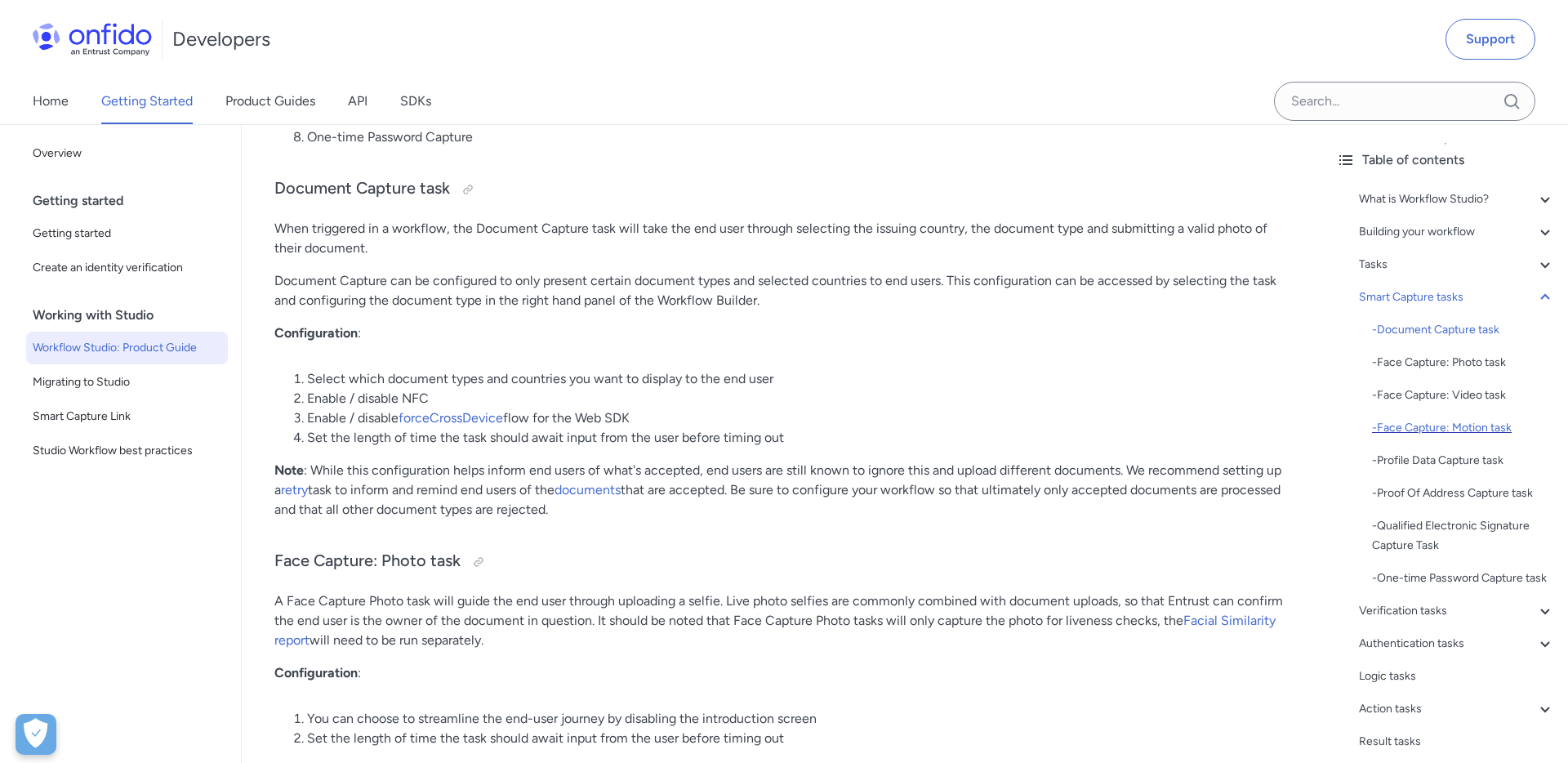 click on "-  Face Capture: Motion task" at bounding box center [1463, 428] 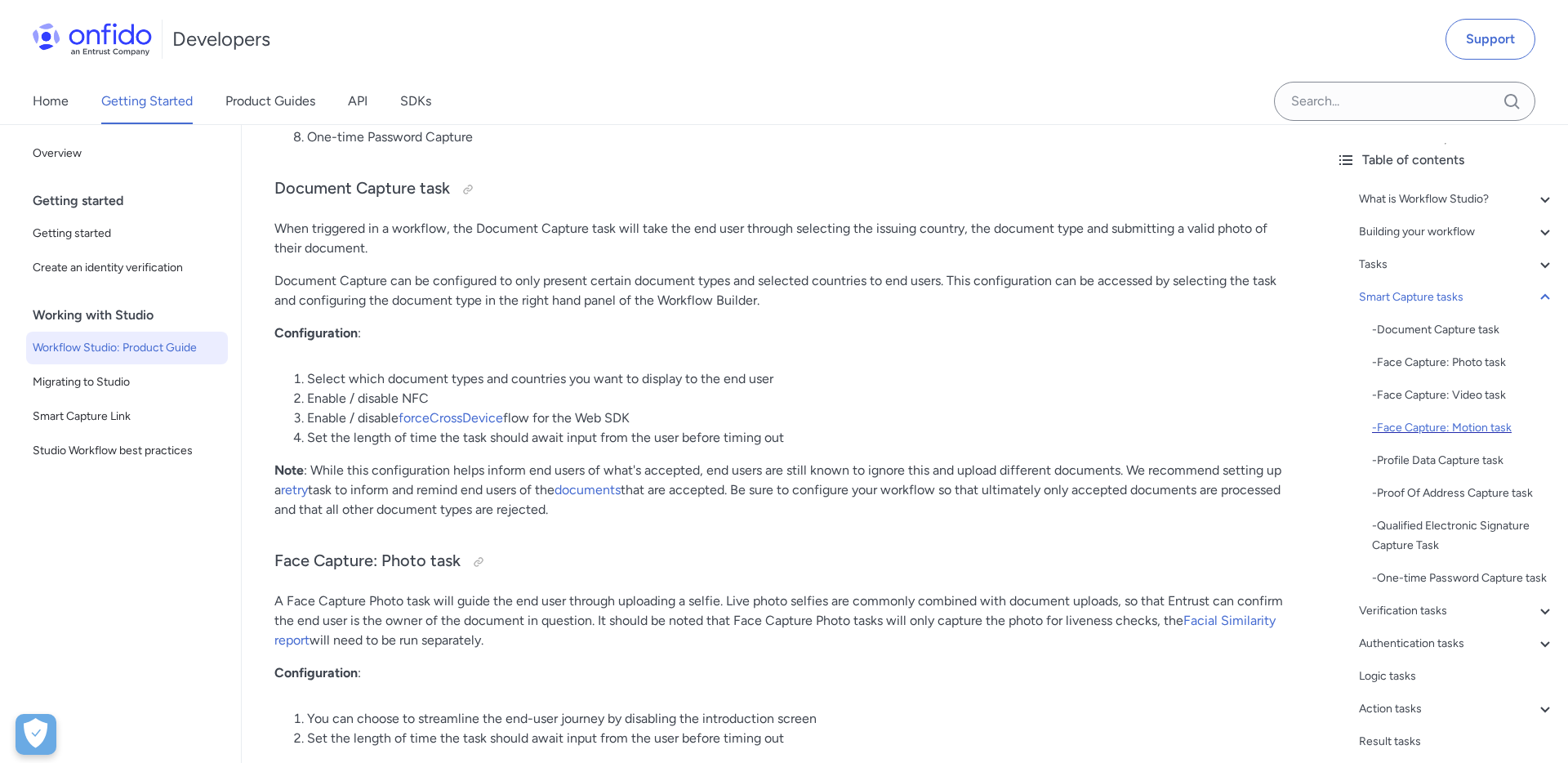 scroll, scrollTop: 5859, scrollLeft: 0, axis: vertical 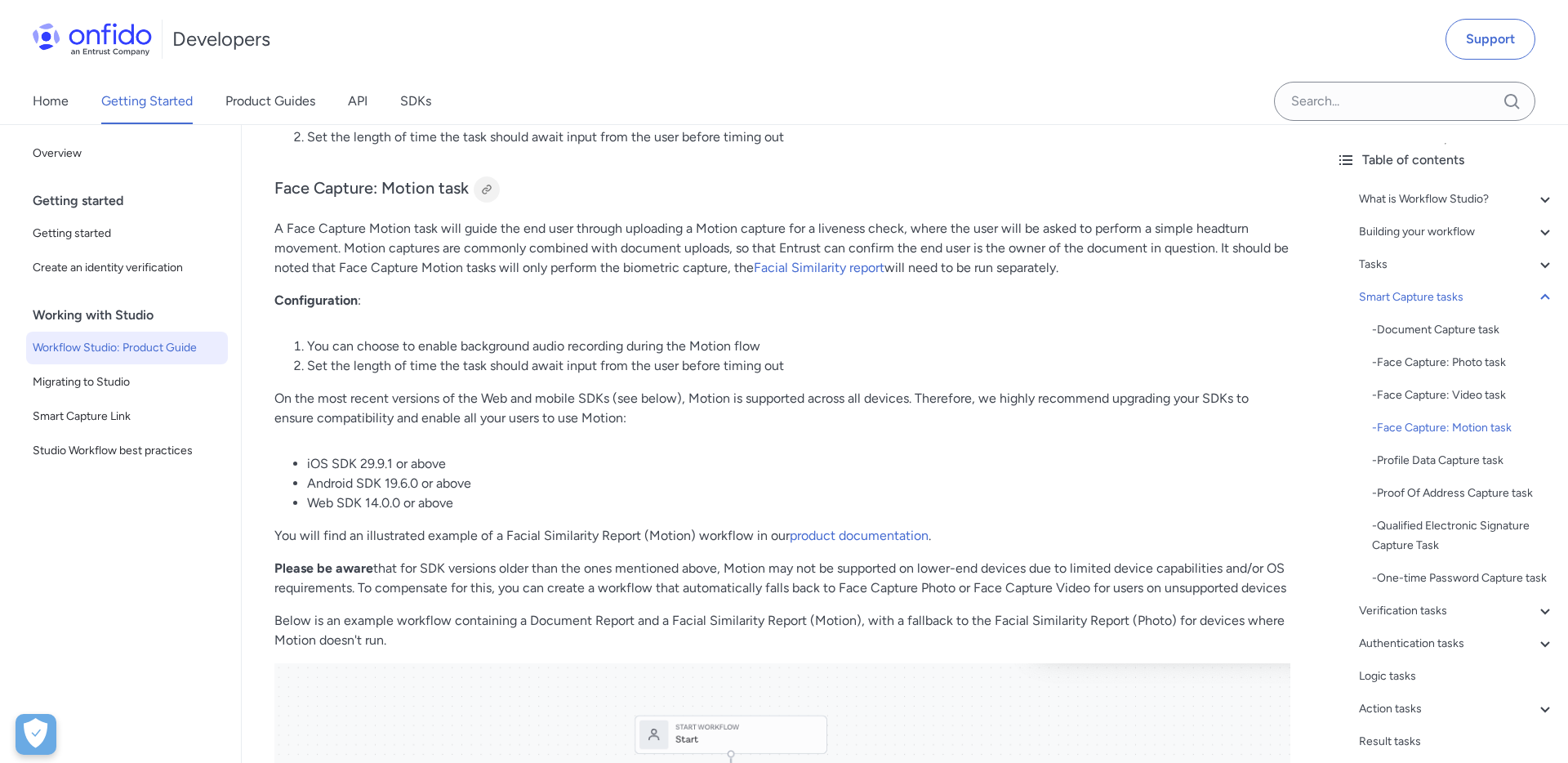 click at bounding box center (487, 190) 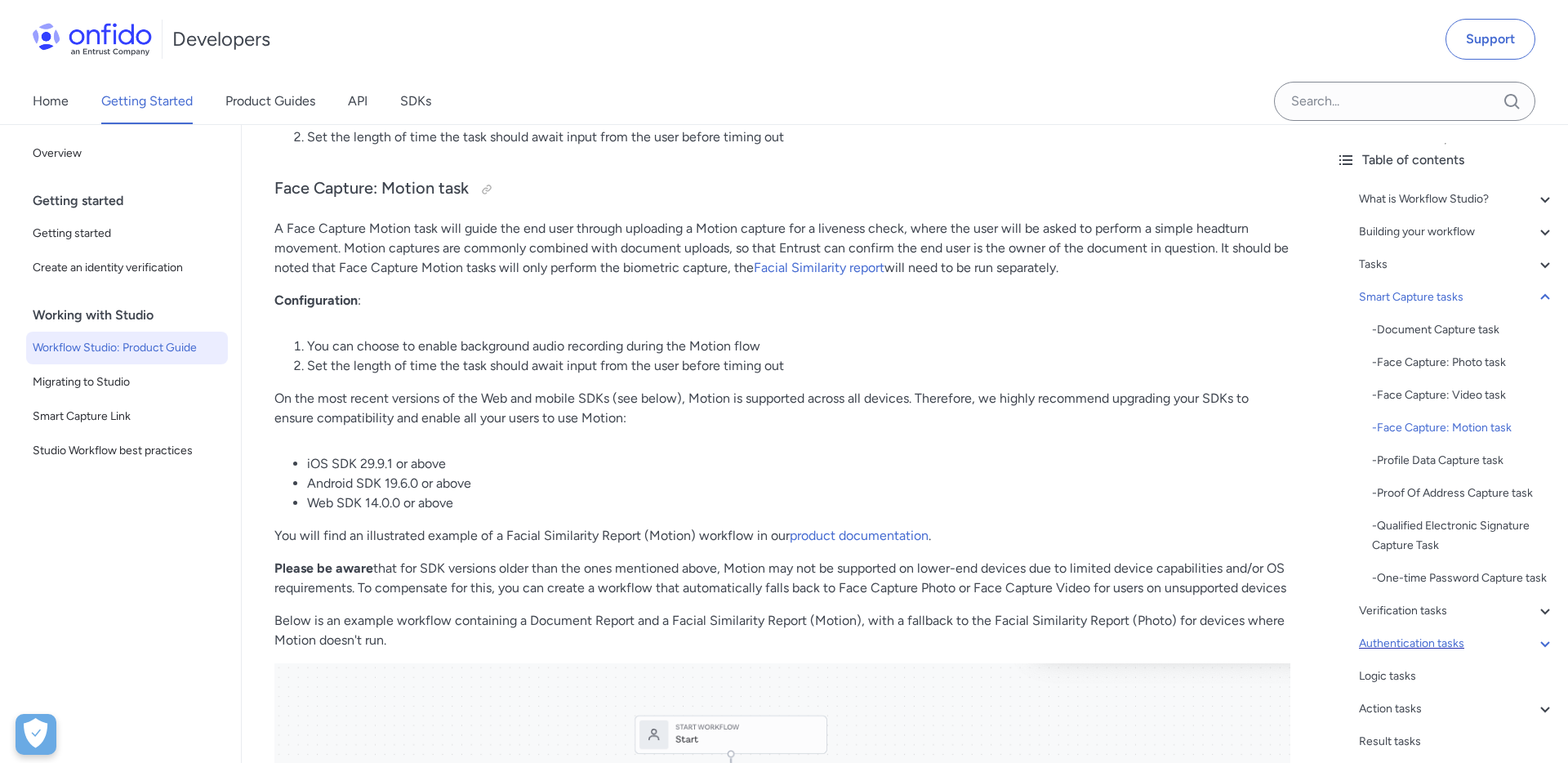 click 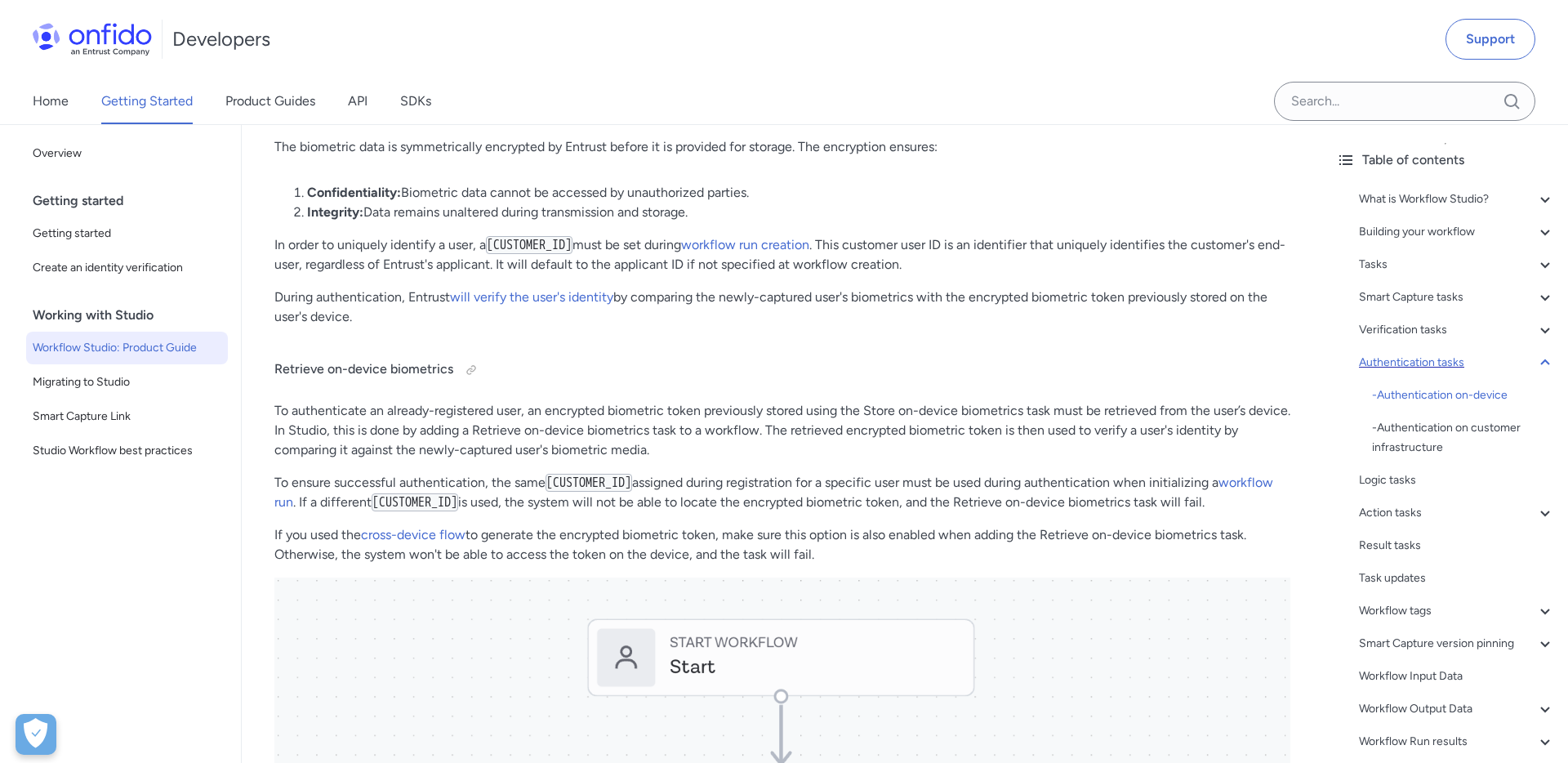 scroll, scrollTop: 16958, scrollLeft: 0, axis: vertical 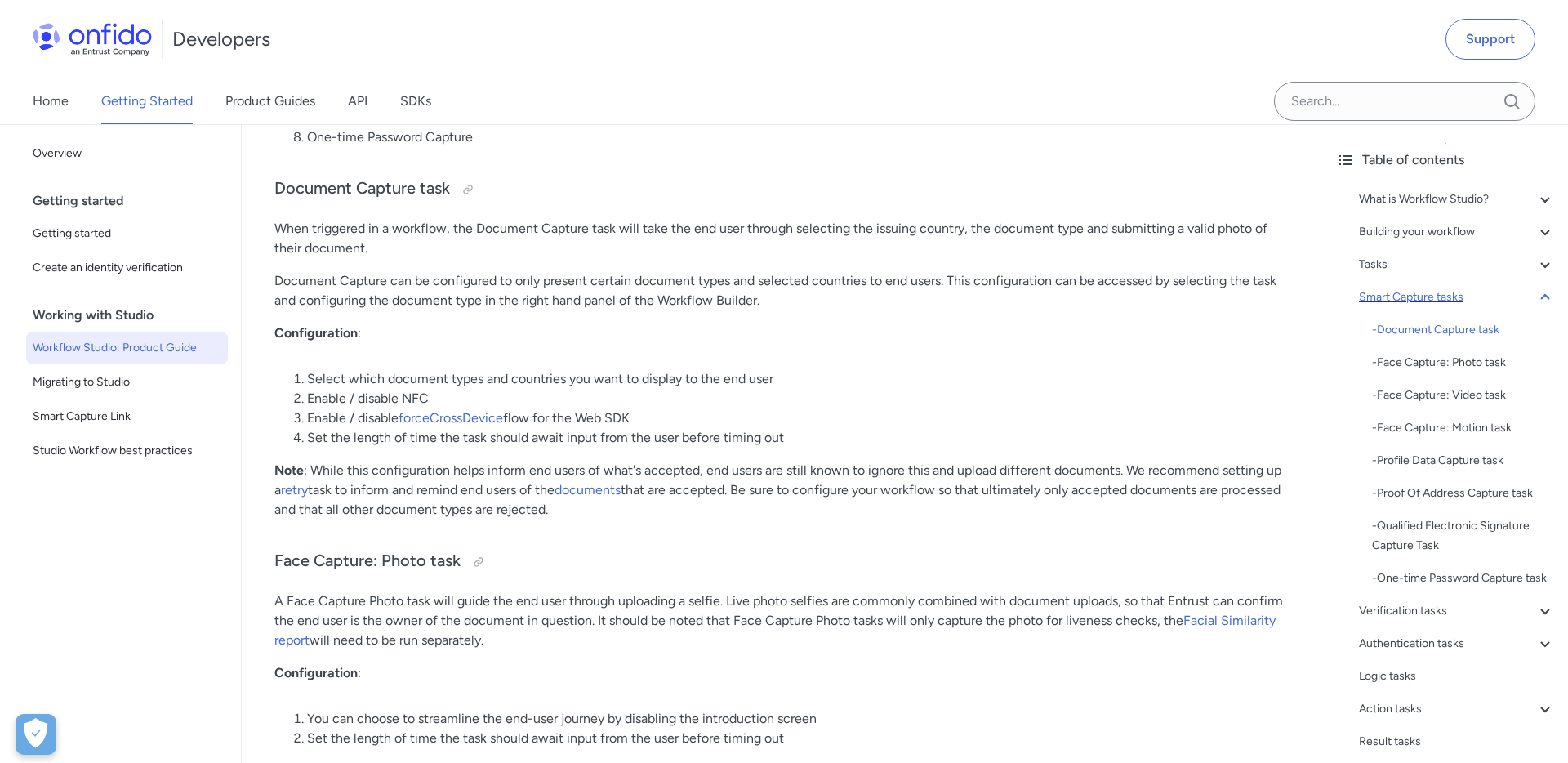 click 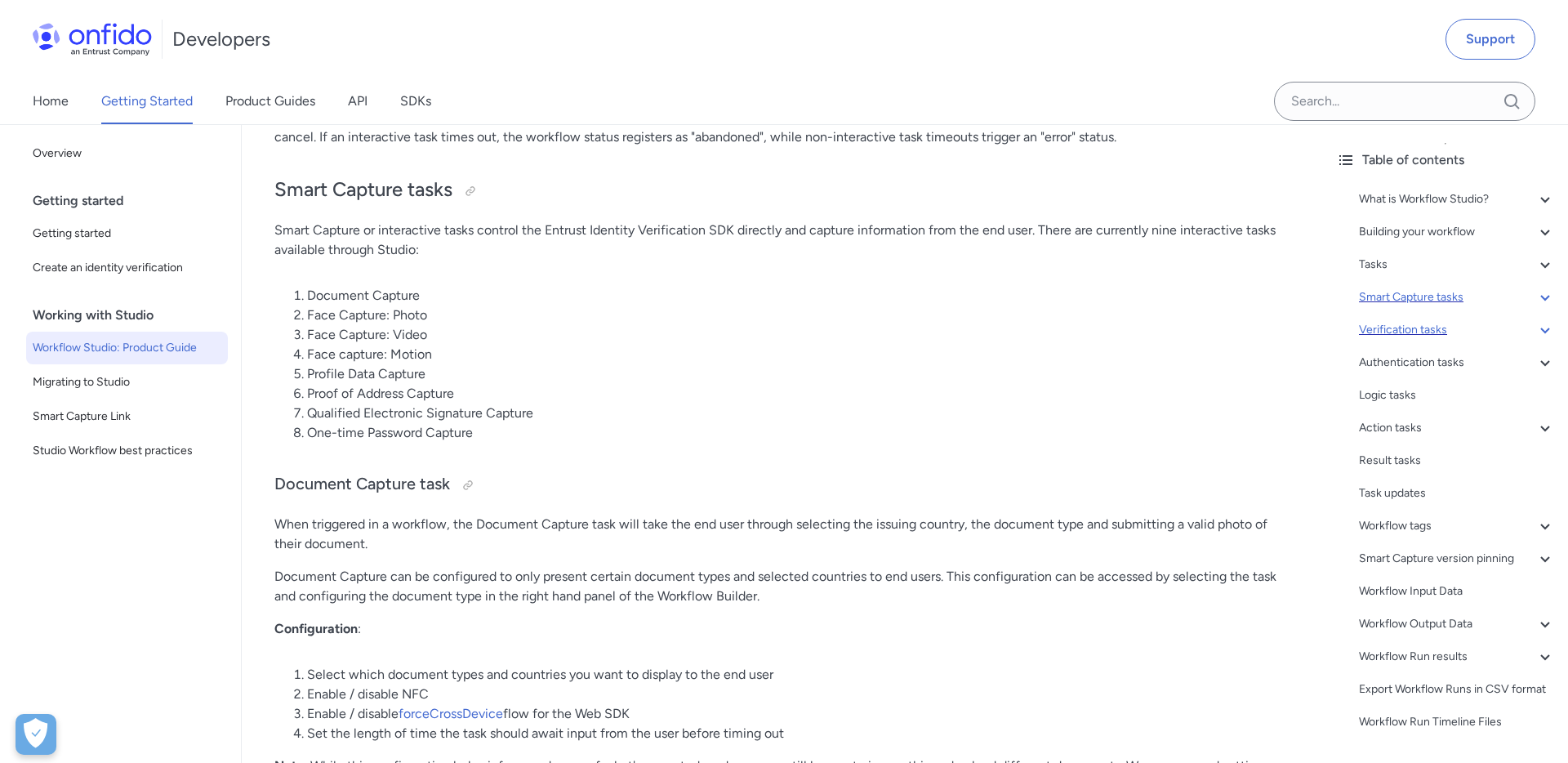 click 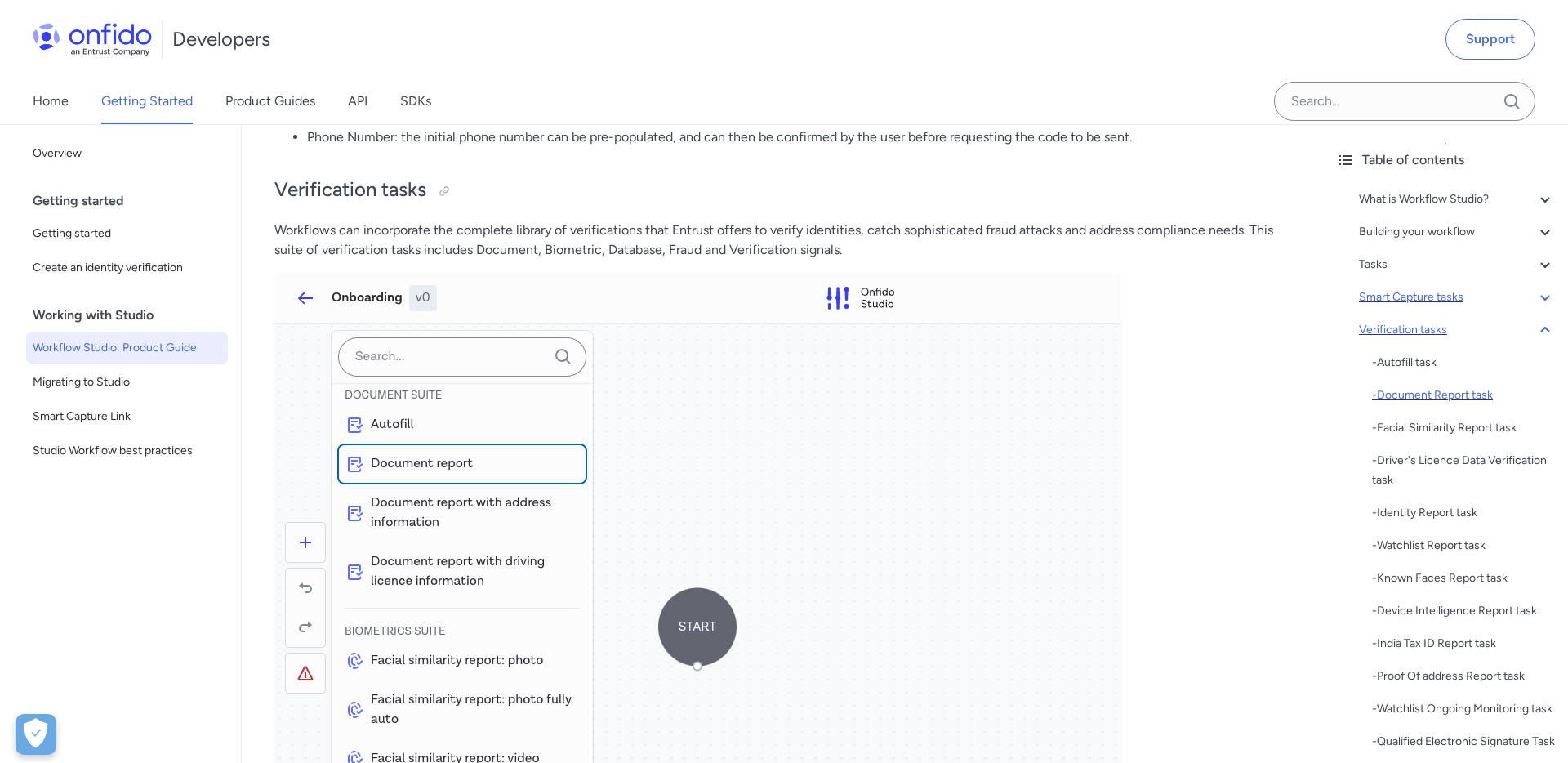 click on "-  Document Report task" at bounding box center (1463, 395) 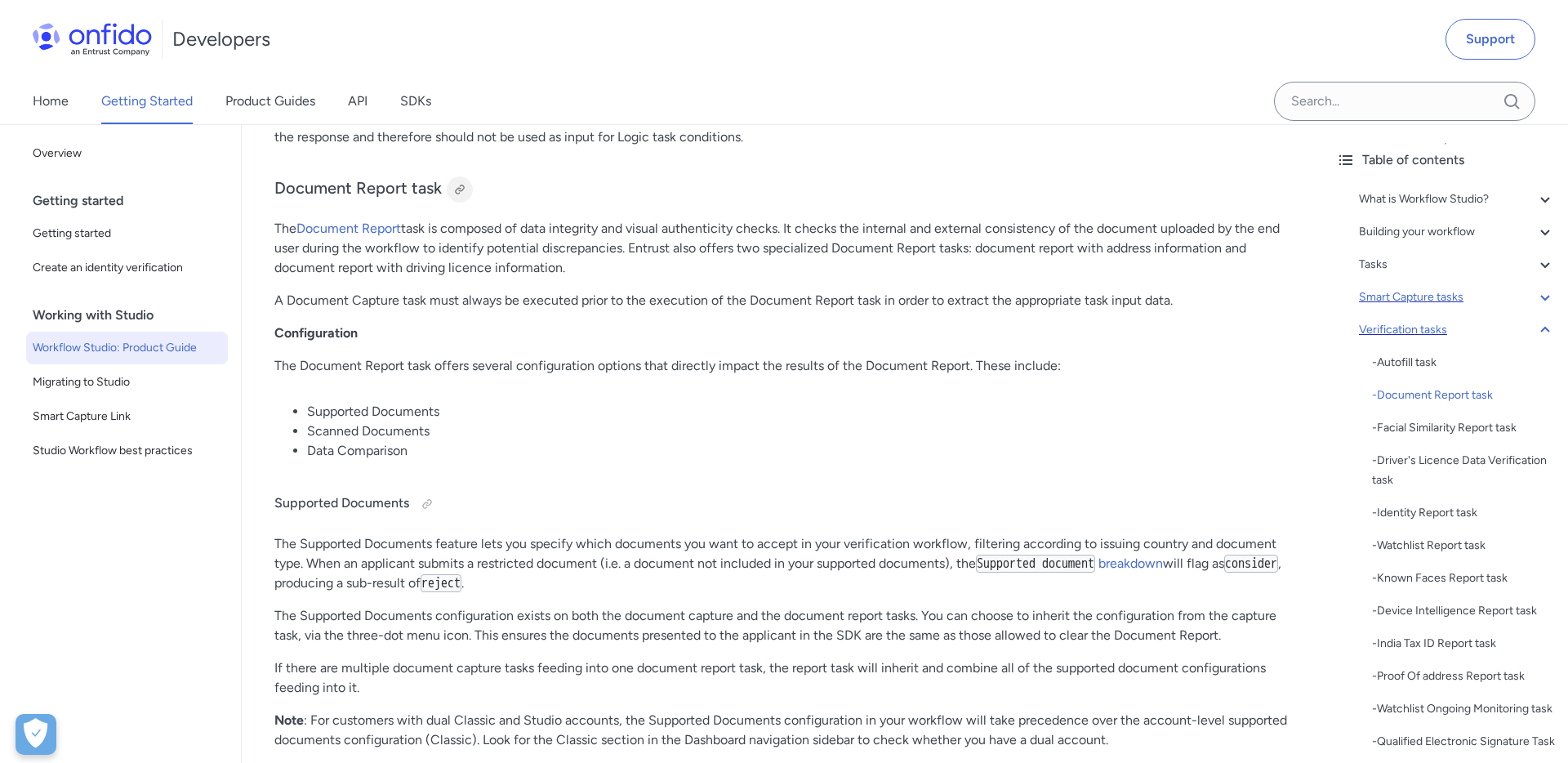 click at bounding box center [460, 190] 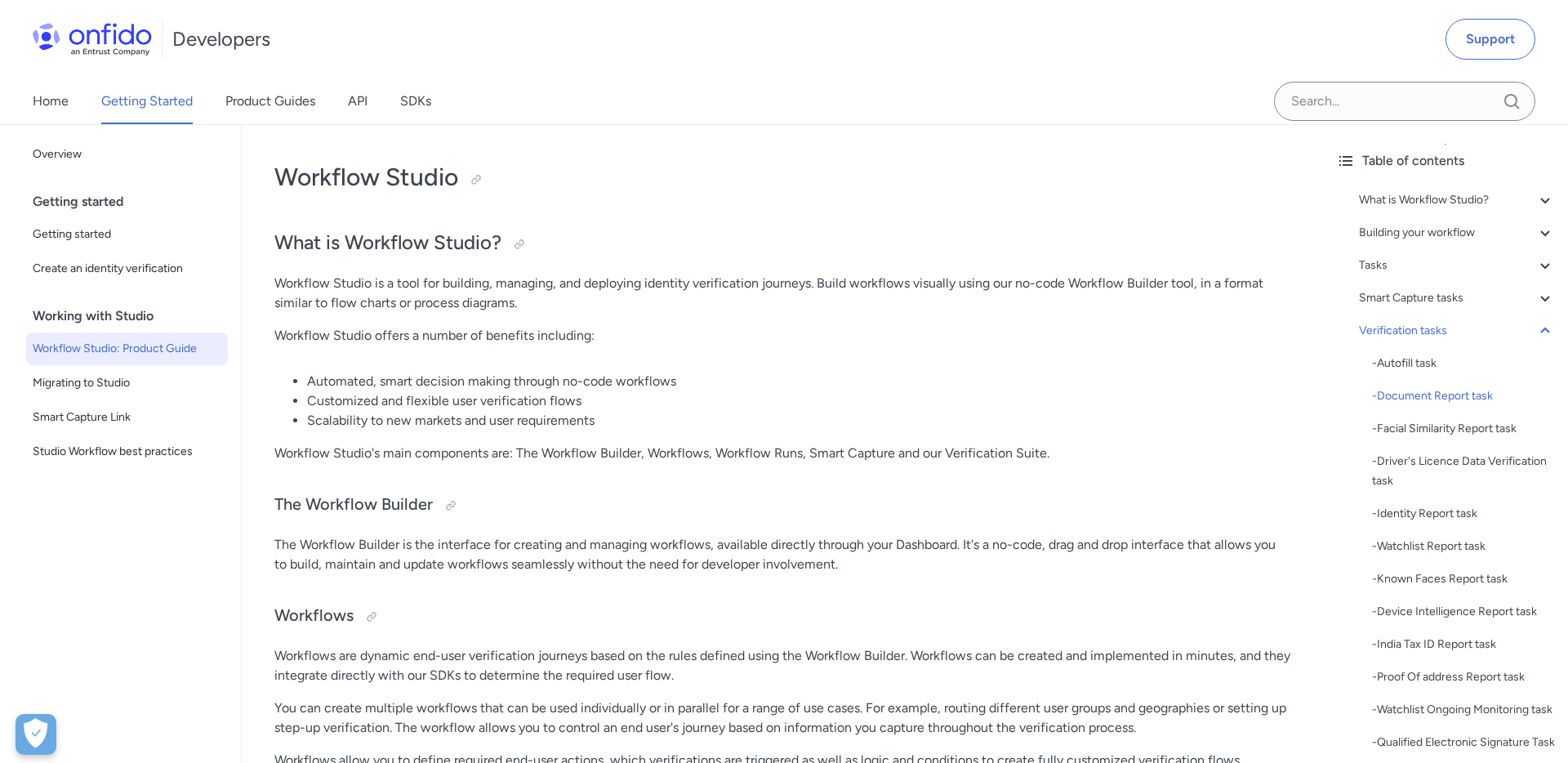 scroll, scrollTop: 12054, scrollLeft: 0, axis: vertical 